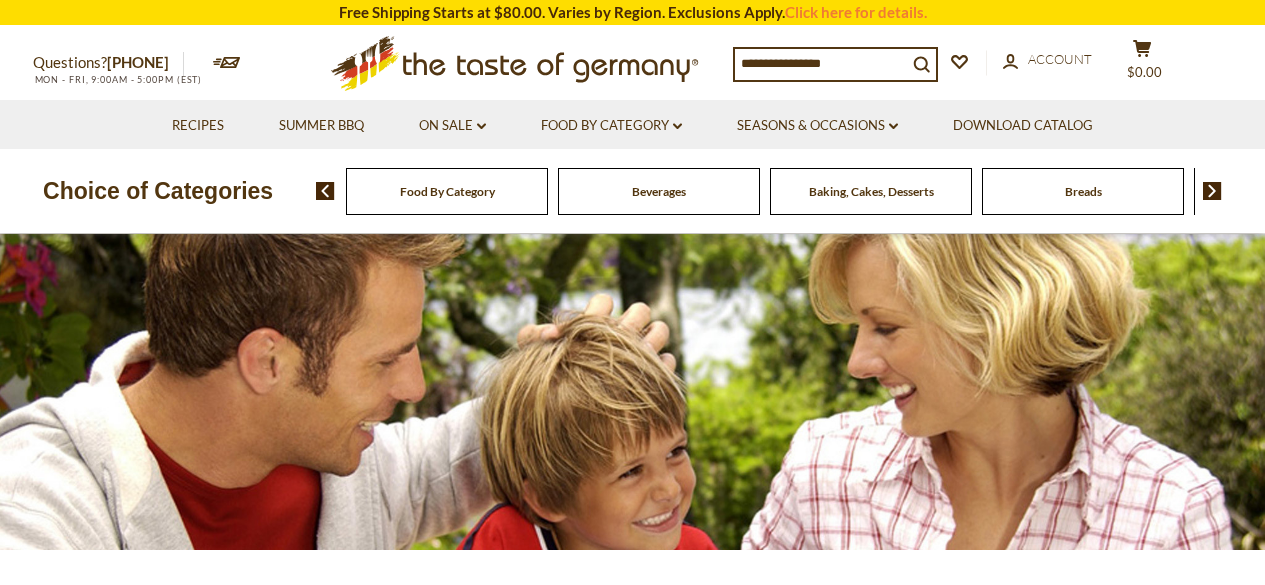 scroll, scrollTop: 0, scrollLeft: 0, axis: both 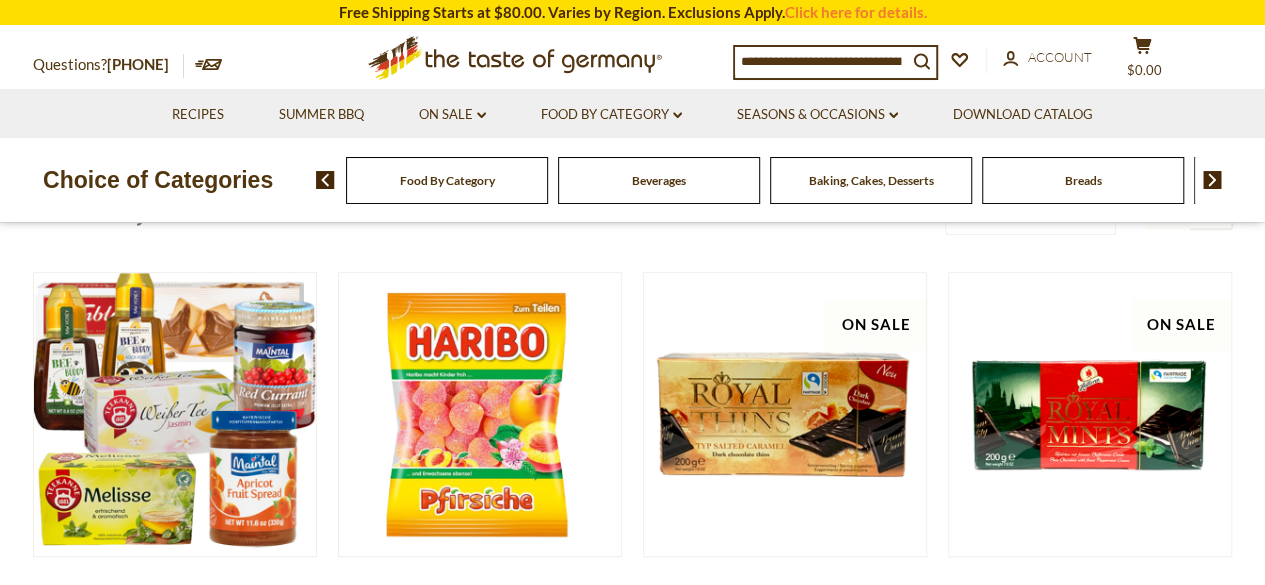 click on "Food By Category" at bounding box center [447, 180] 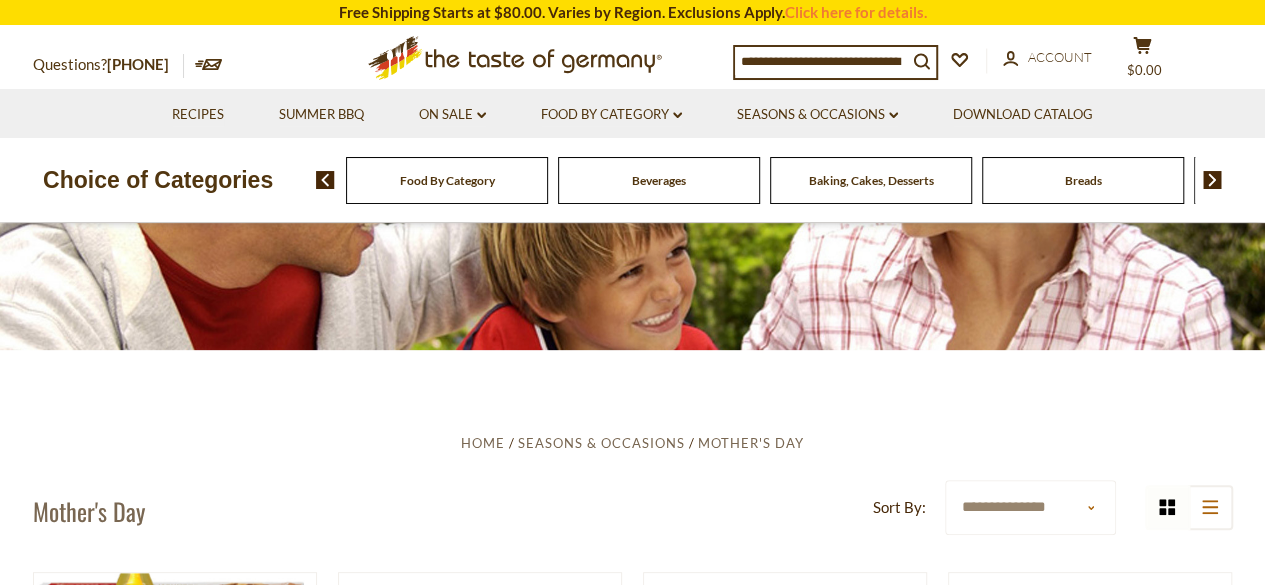 scroll, scrollTop: 0, scrollLeft: 0, axis: both 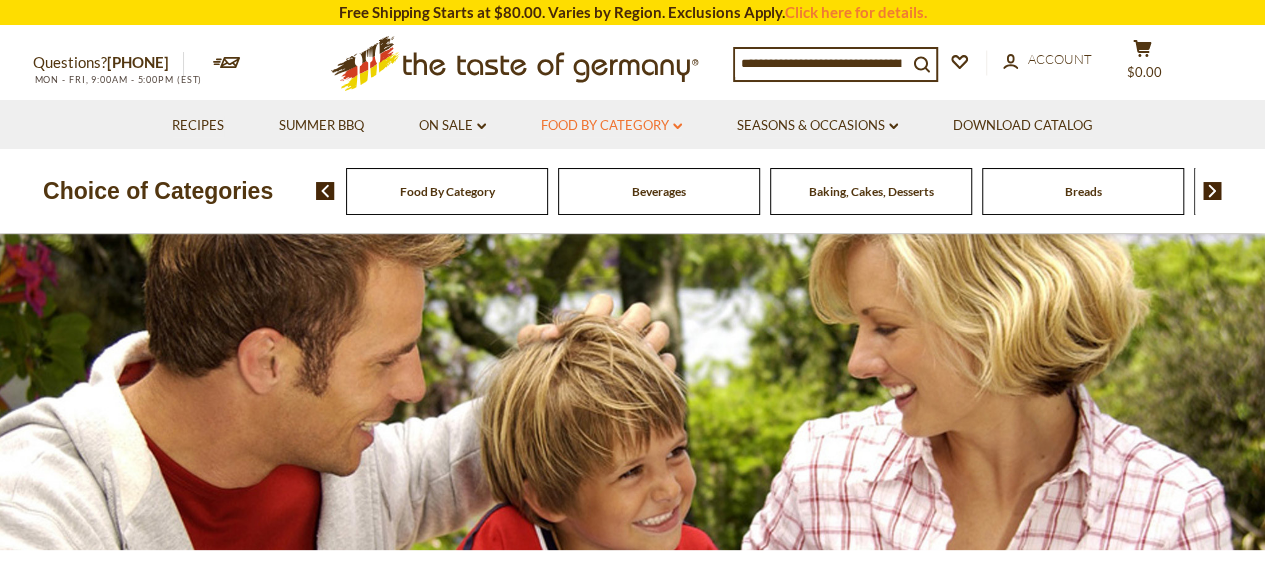 click on "Food By Category
dropdown_arrow" at bounding box center [611, 126] 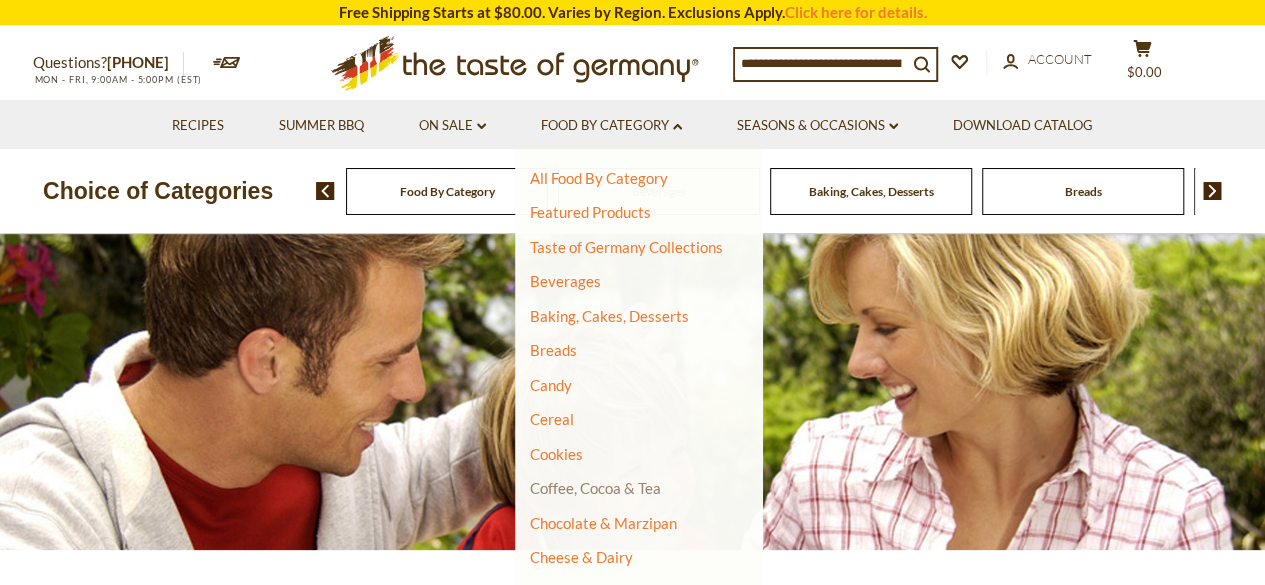 click on "Coffee, Cocoa & Tea" at bounding box center (595, 488) 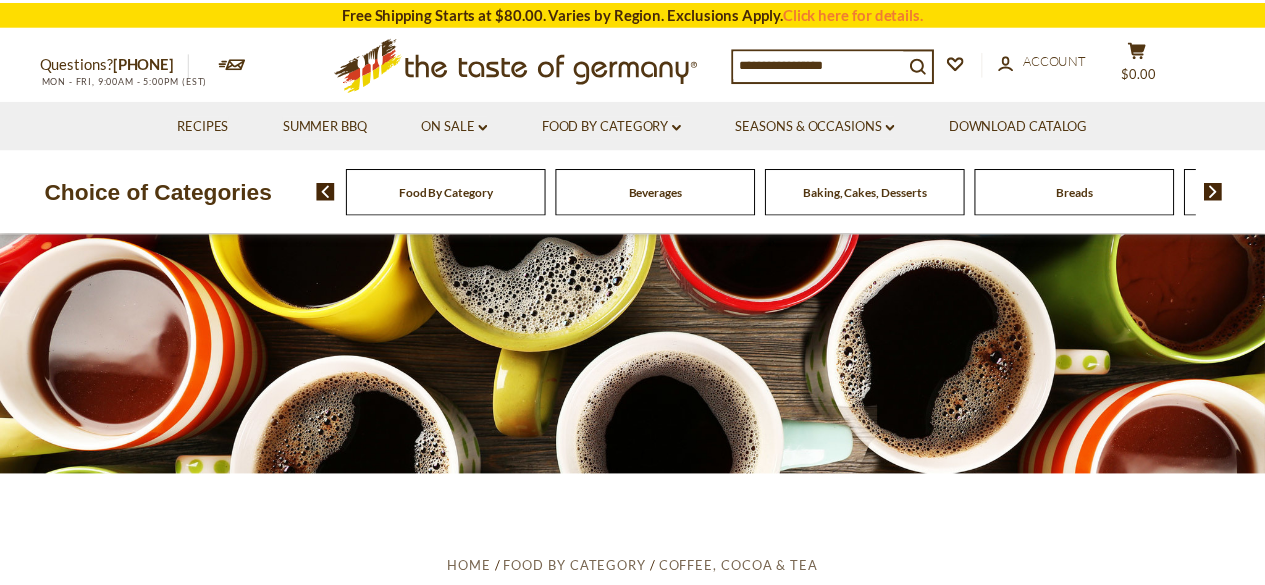 scroll, scrollTop: 0, scrollLeft: 0, axis: both 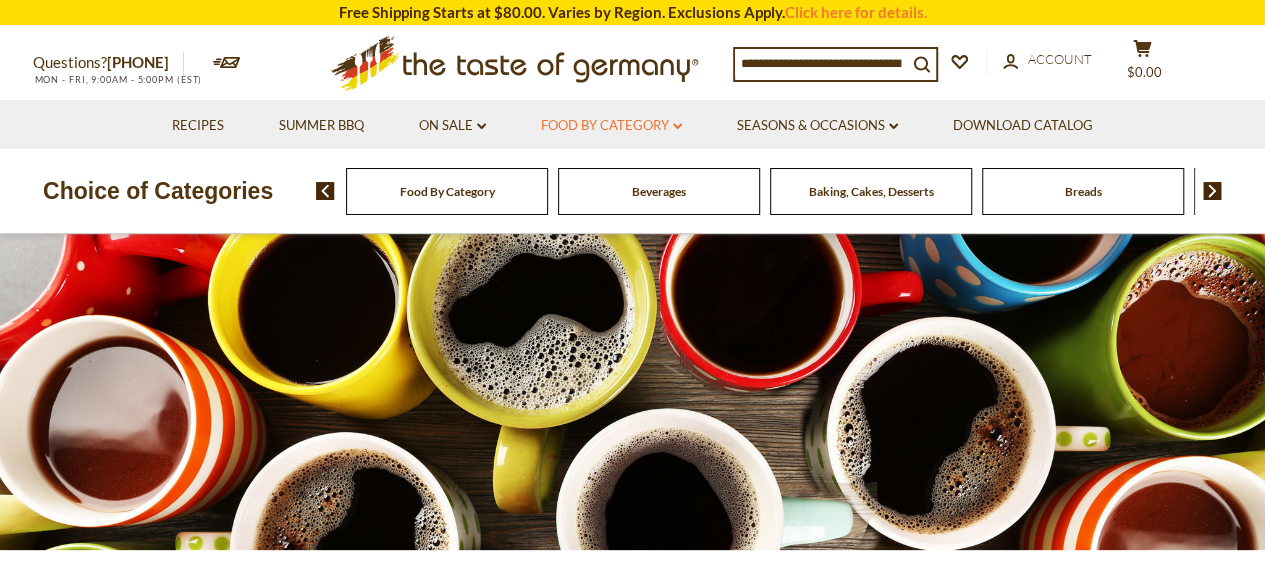 click 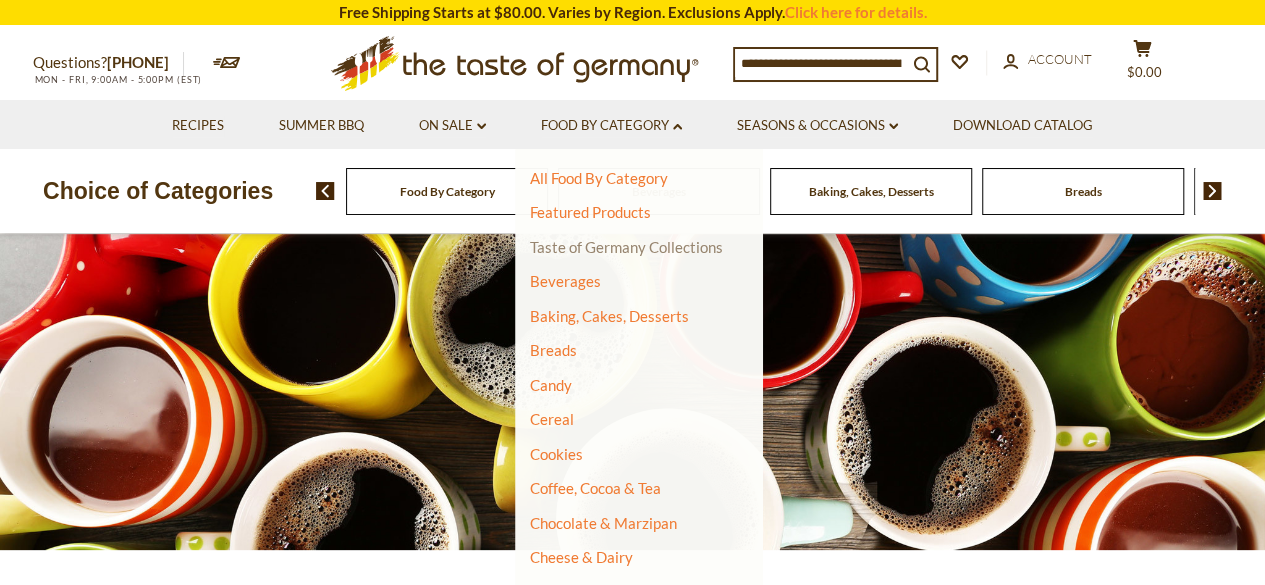 click on "Taste of Germany Collections" at bounding box center (626, 247) 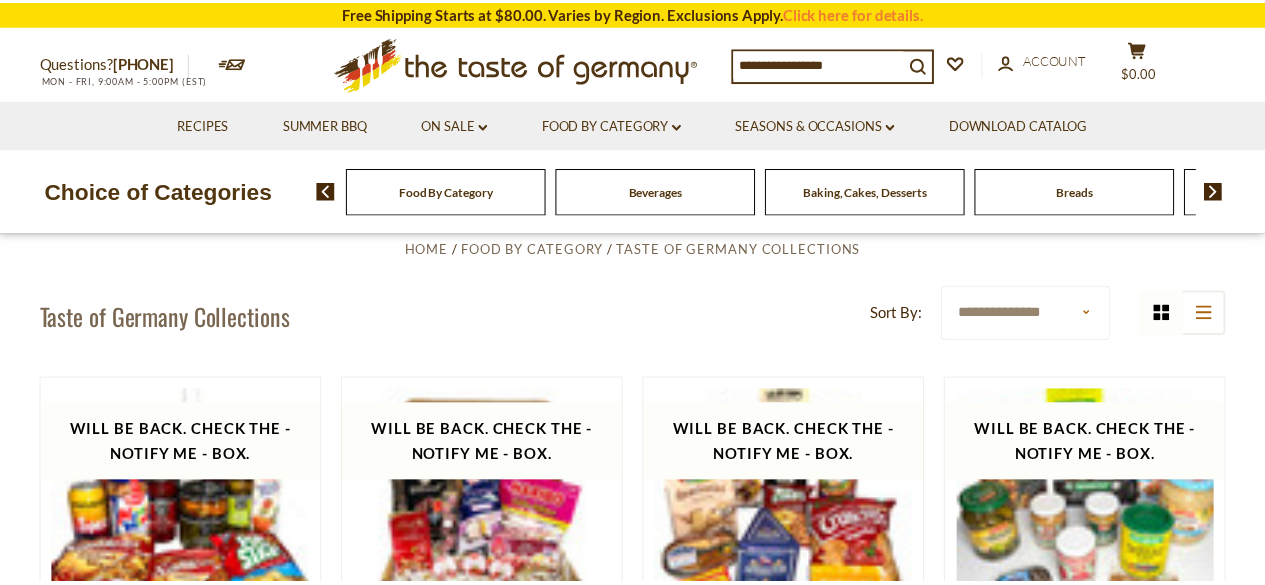 scroll, scrollTop: 0, scrollLeft: 0, axis: both 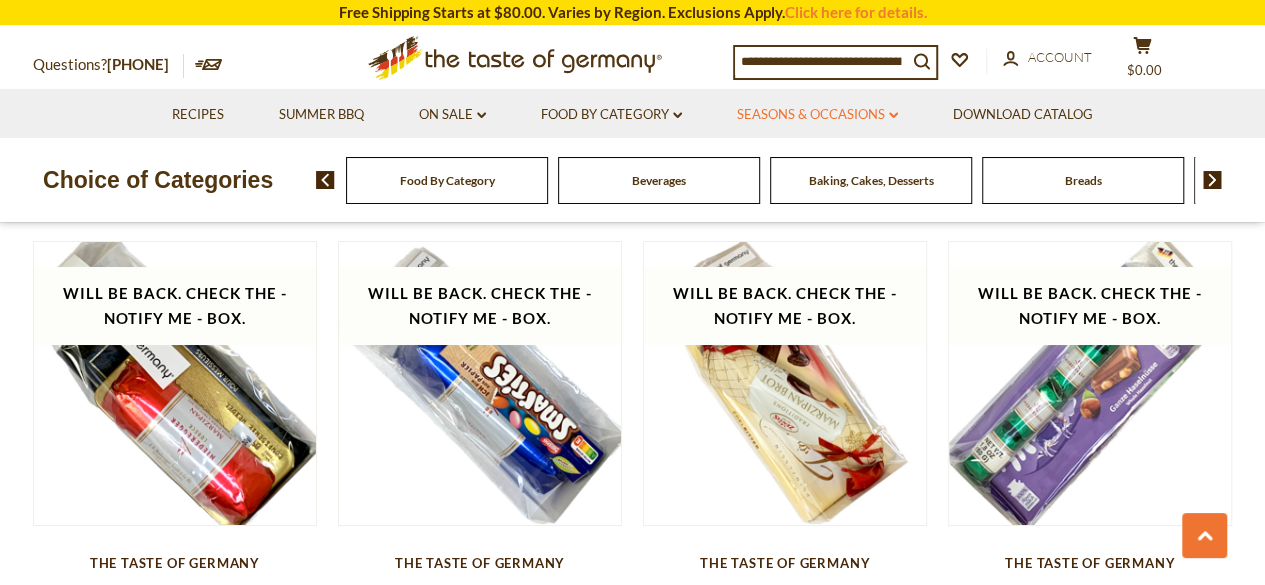 click on "Seasons & Occasions
dropdown_arrow" at bounding box center [817, 115] 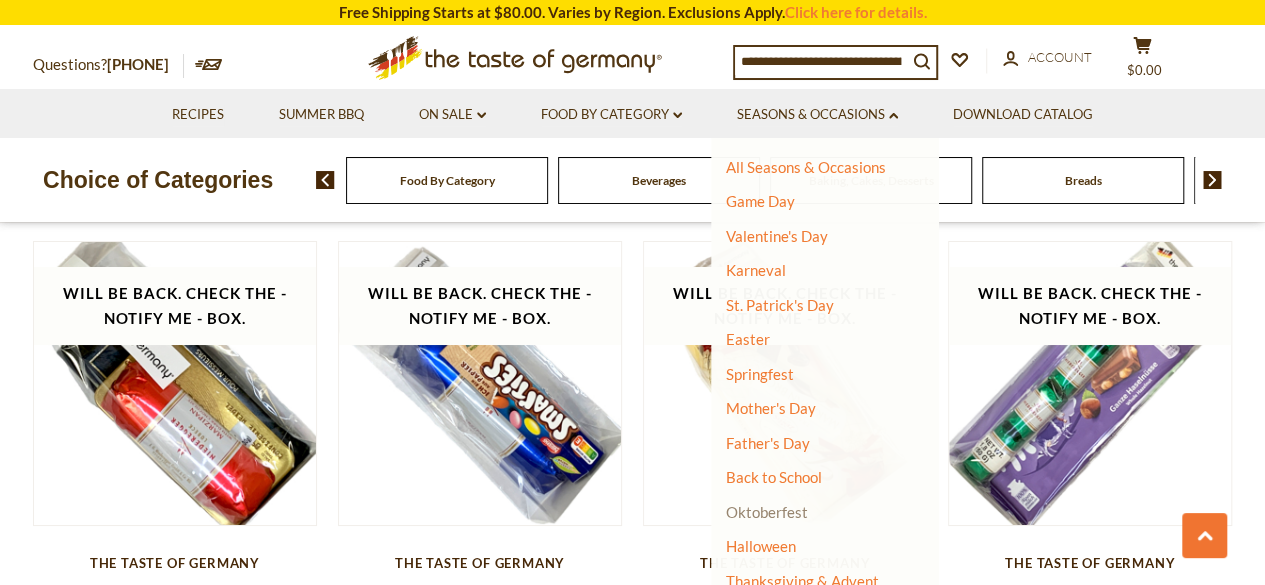 scroll, scrollTop: 182, scrollLeft: 0, axis: vertical 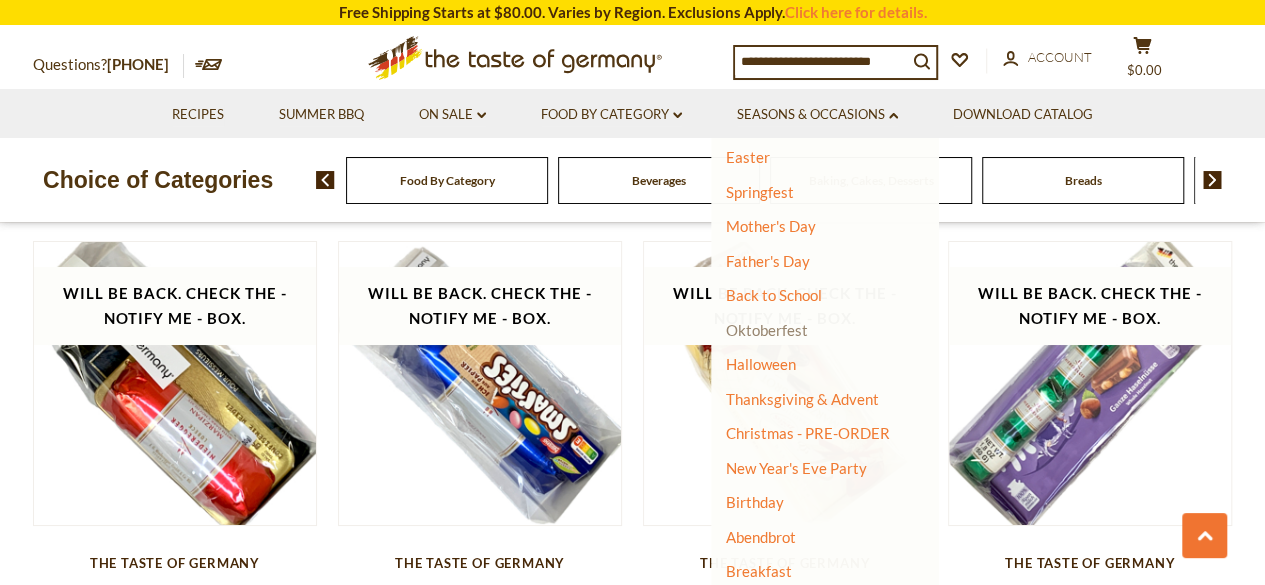 click on "Oktoberfest" at bounding box center [767, 330] 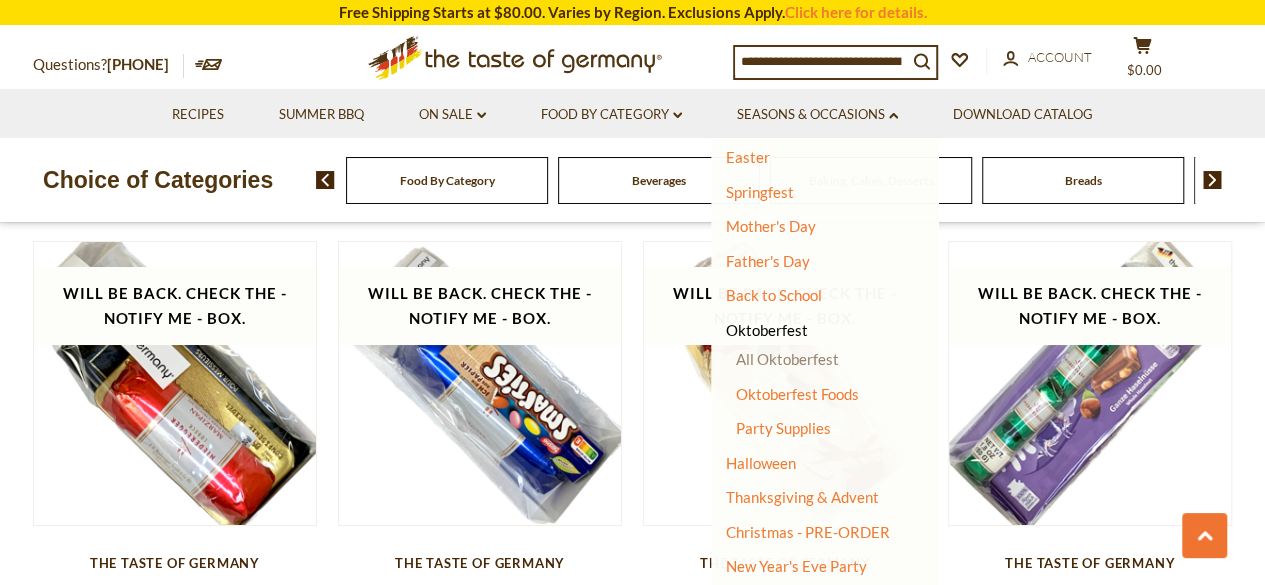 click on "All Oktoberfest" at bounding box center [787, 359] 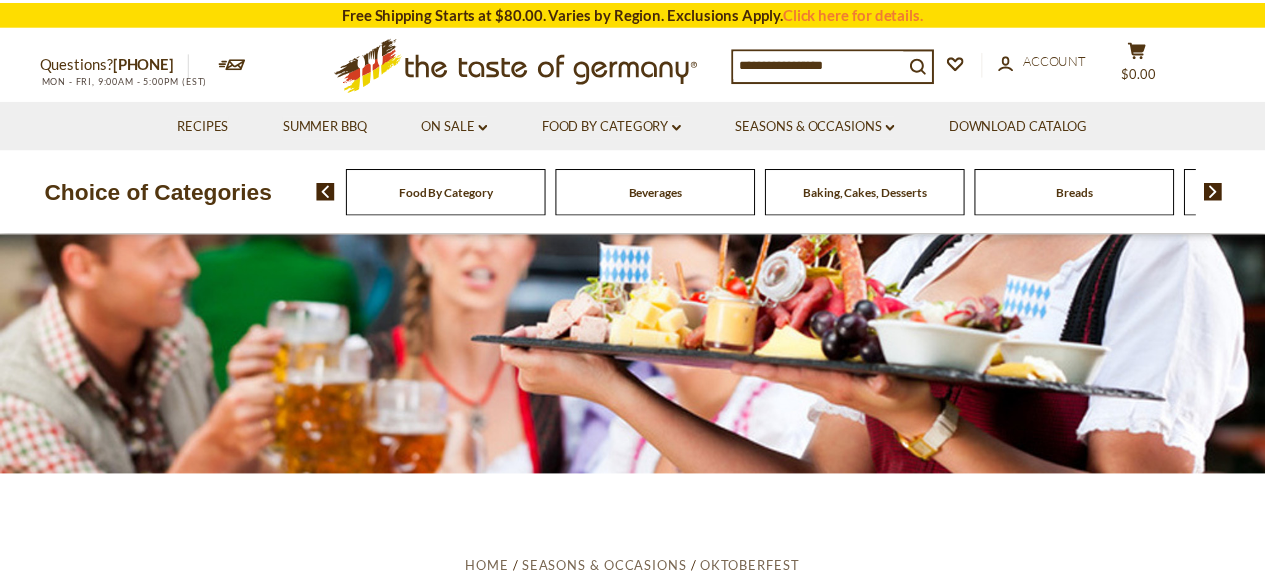 scroll, scrollTop: 0, scrollLeft: 0, axis: both 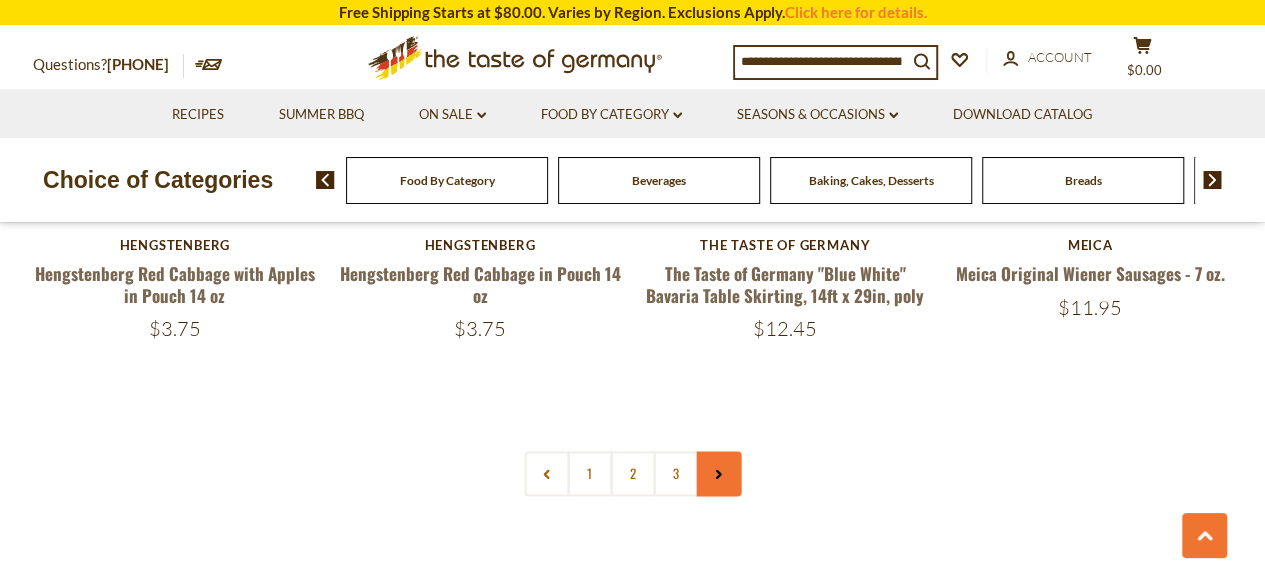 click at bounding box center (718, 473) 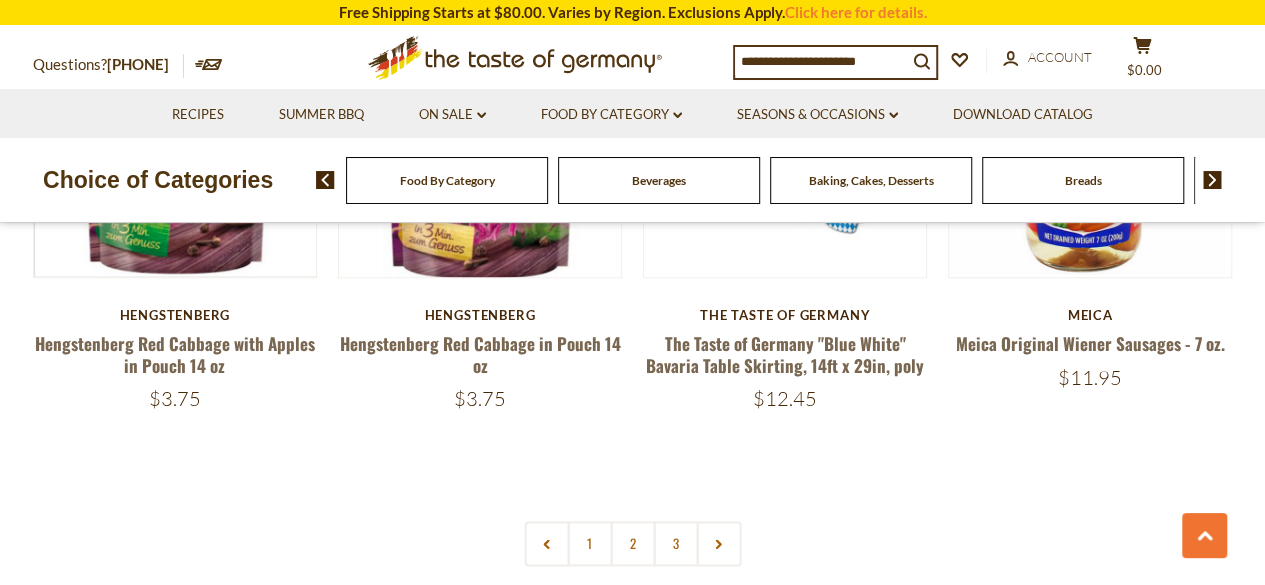 scroll, scrollTop: 5000, scrollLeft: 0, axis: vertical 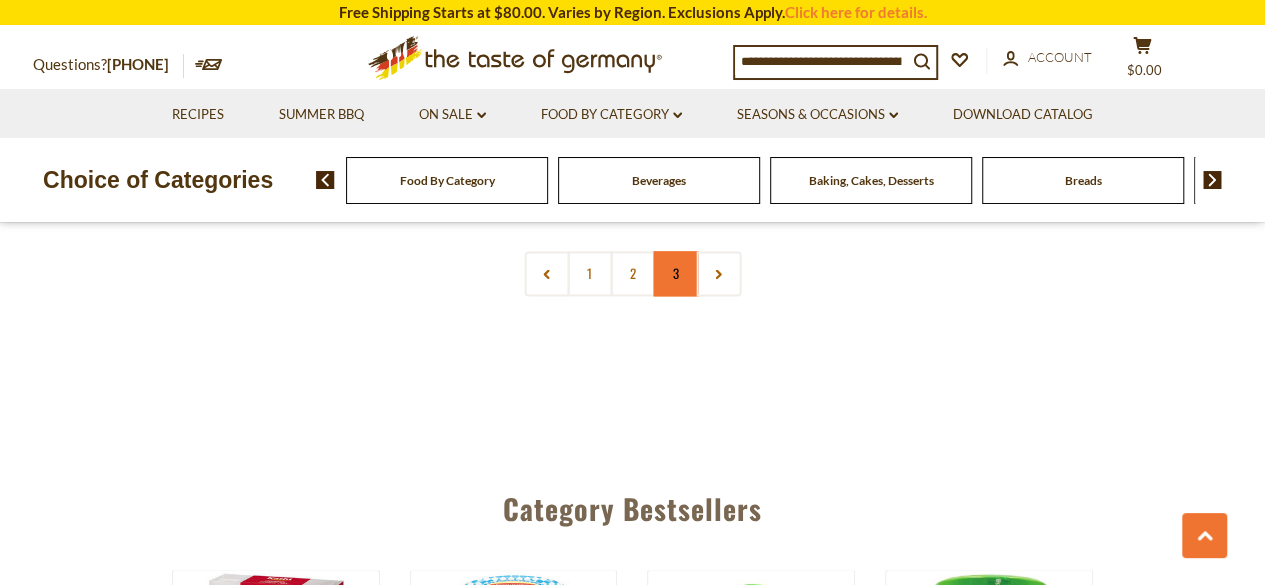 click on "3" at bounding box center (675, 273) 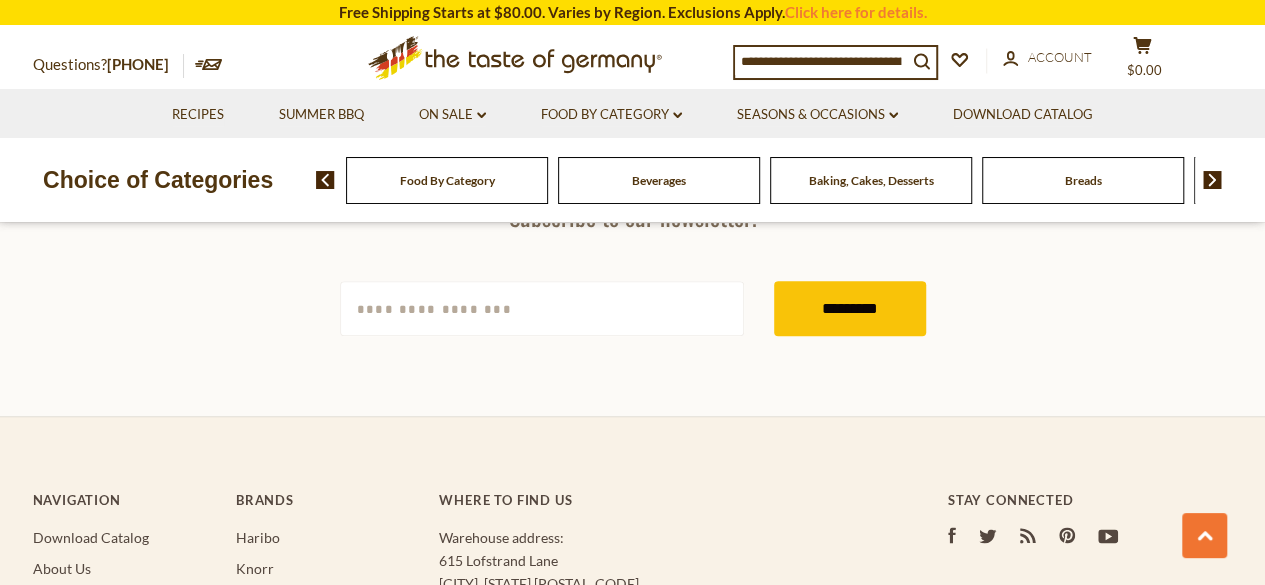 scroll, scrollTop: 4980, scrollLeft: 0, axis: vertical 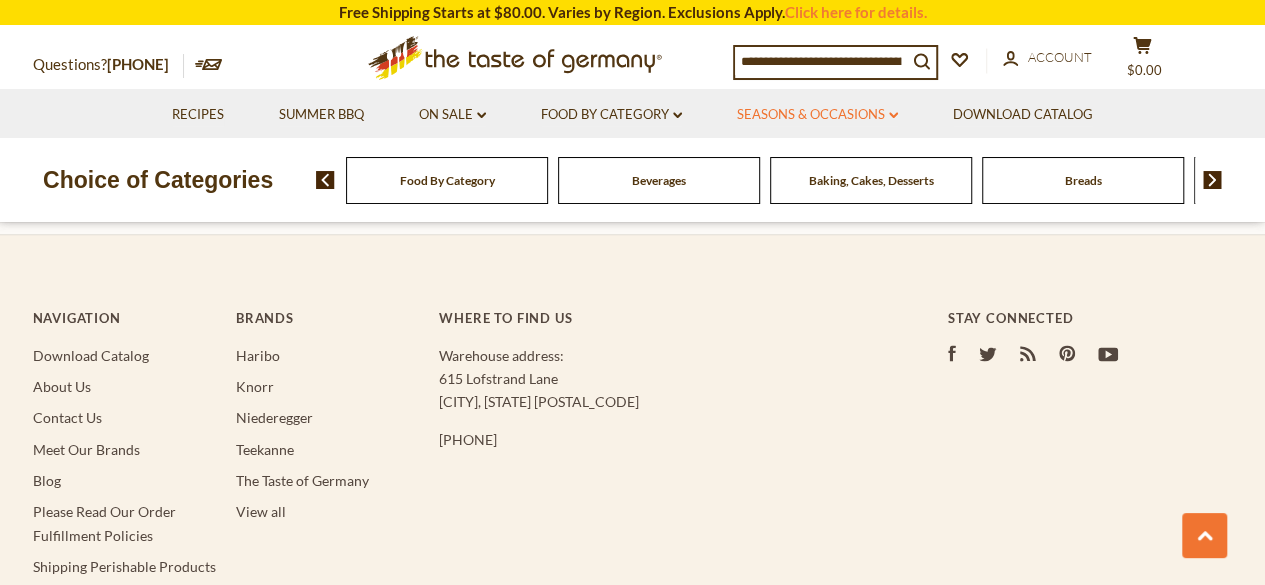 click on "Seasons & Occasions
dropdown_arrow" at bounding box center (817, 115) 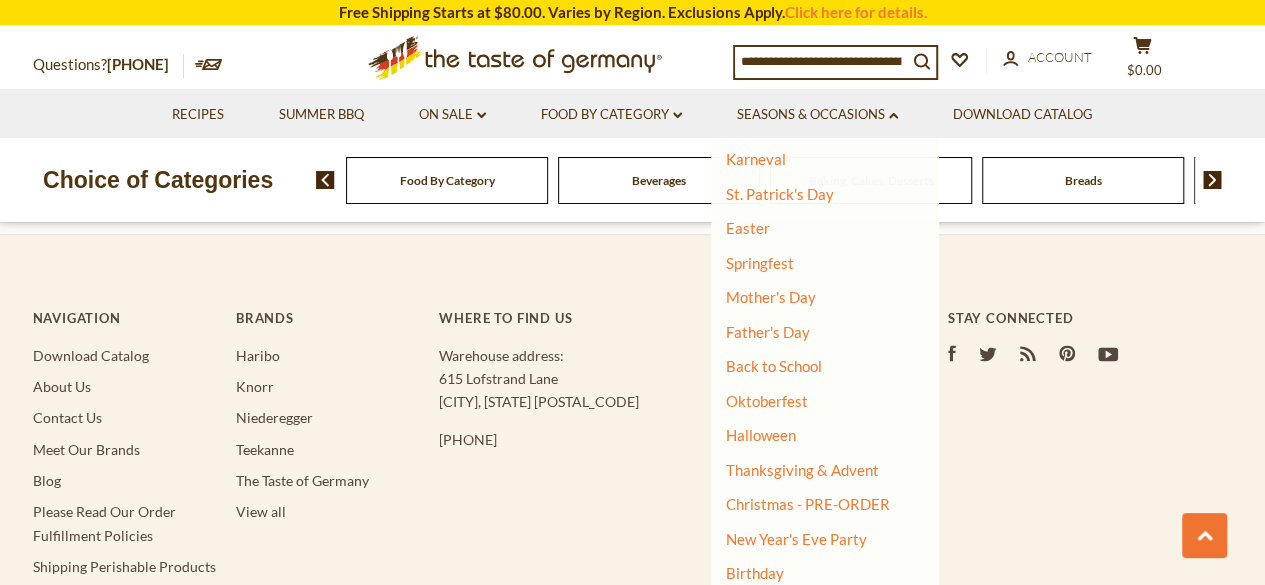 scroll, scrollTop: 182, scrollLeft: 0, axis: vertical 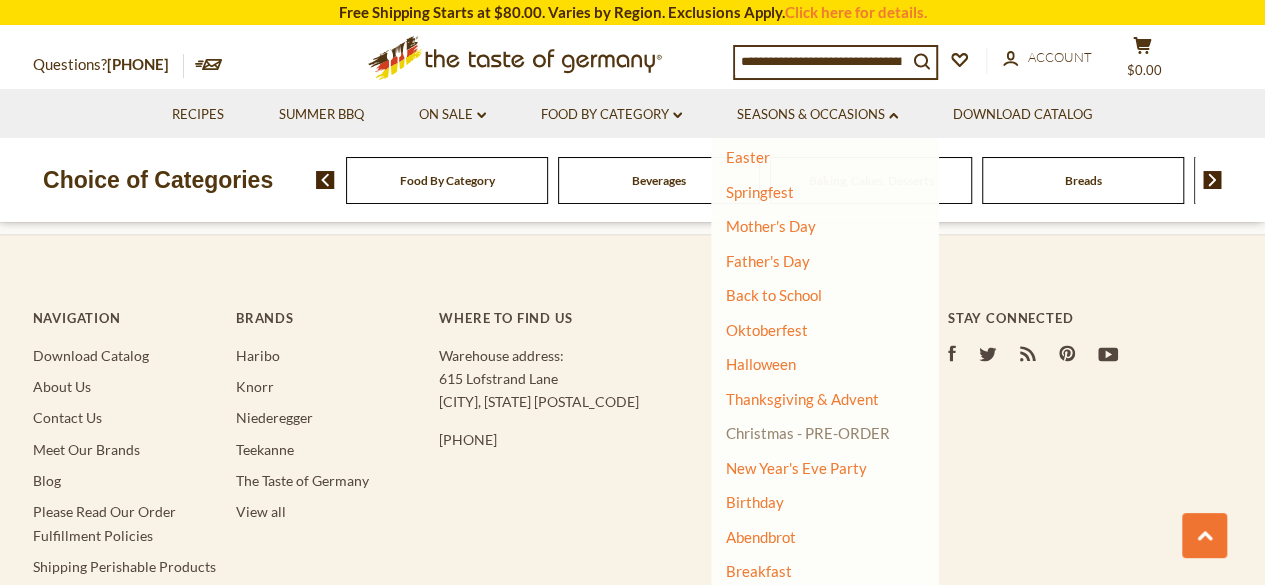 click on "Christmas - PRE-ORDER" at bounding box center [808, 433] 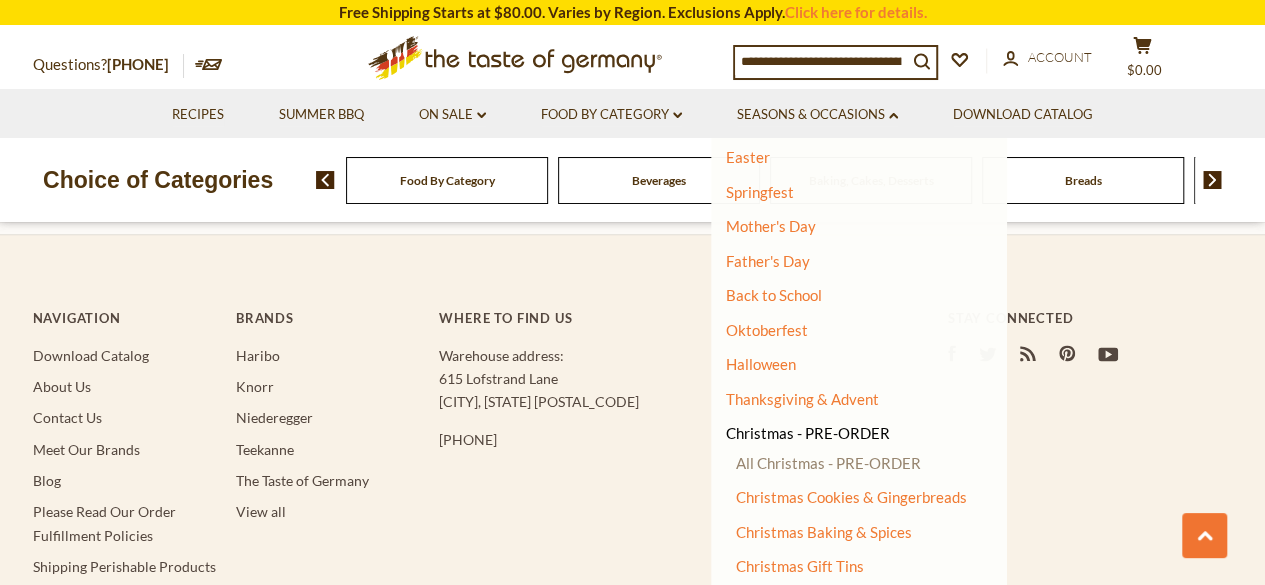 click on "All Christmas - PRE-ORDER" at bounding box center [828, 463] 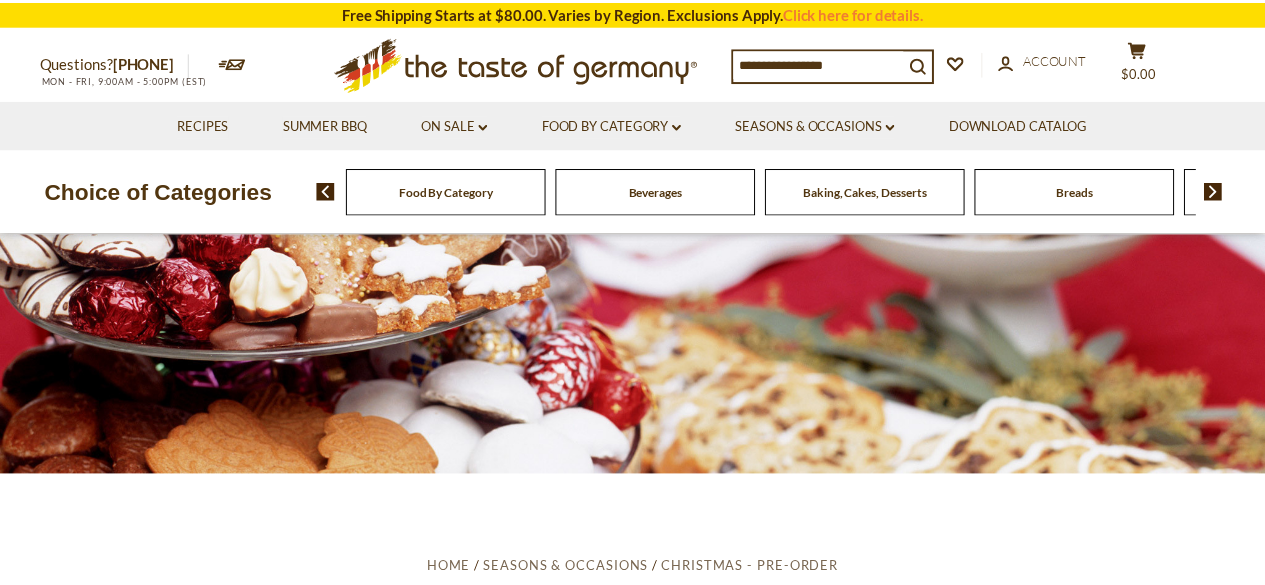 scroll, scrollTop: 0, scrollLeft: 0, axis: both 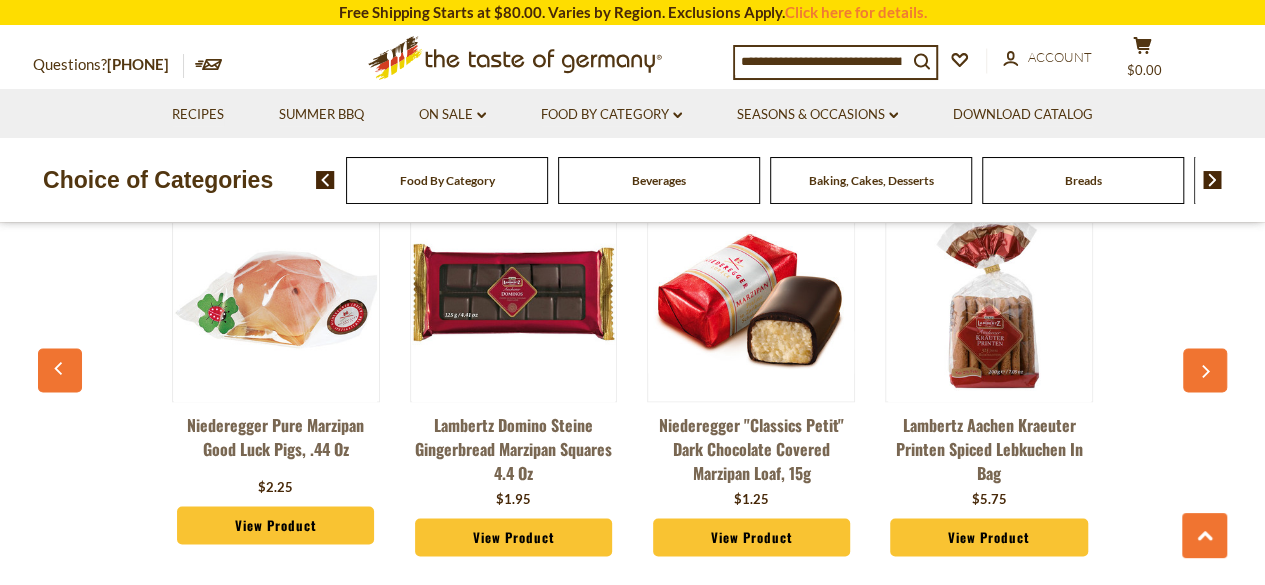 click at bounding box center [1205, 370] 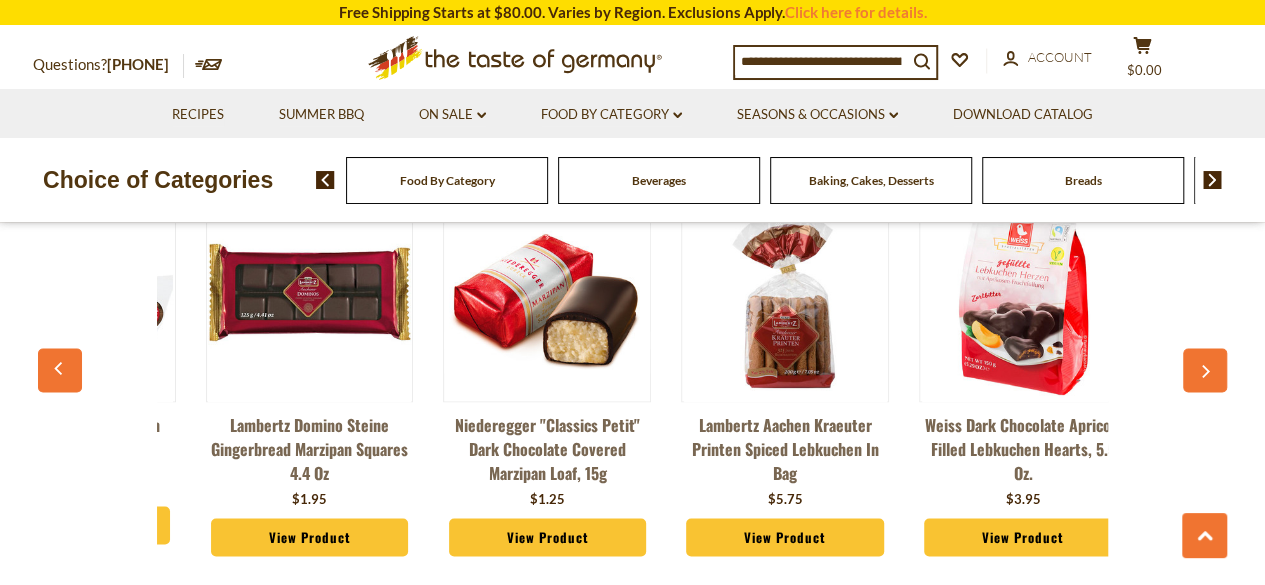 scroll, scrollTop: 0, scrollLeft: 238, axis: horizontal 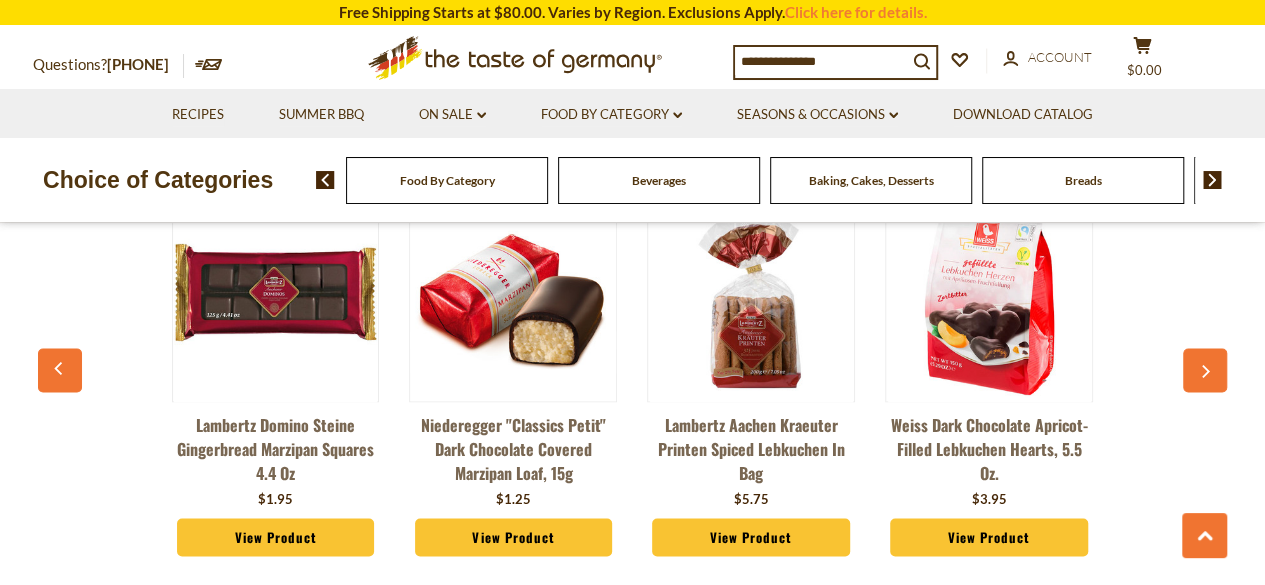 click at bounding box center (1205, 370) 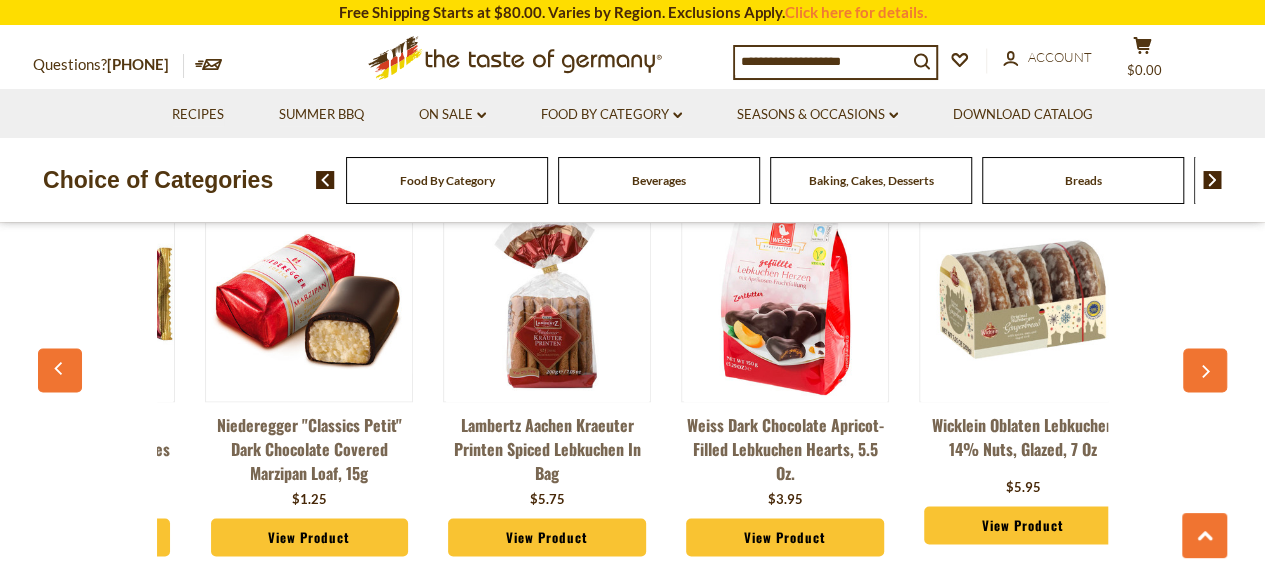 scroll, scrollTop: 0, scrollLeft: 476, axis: horizontal 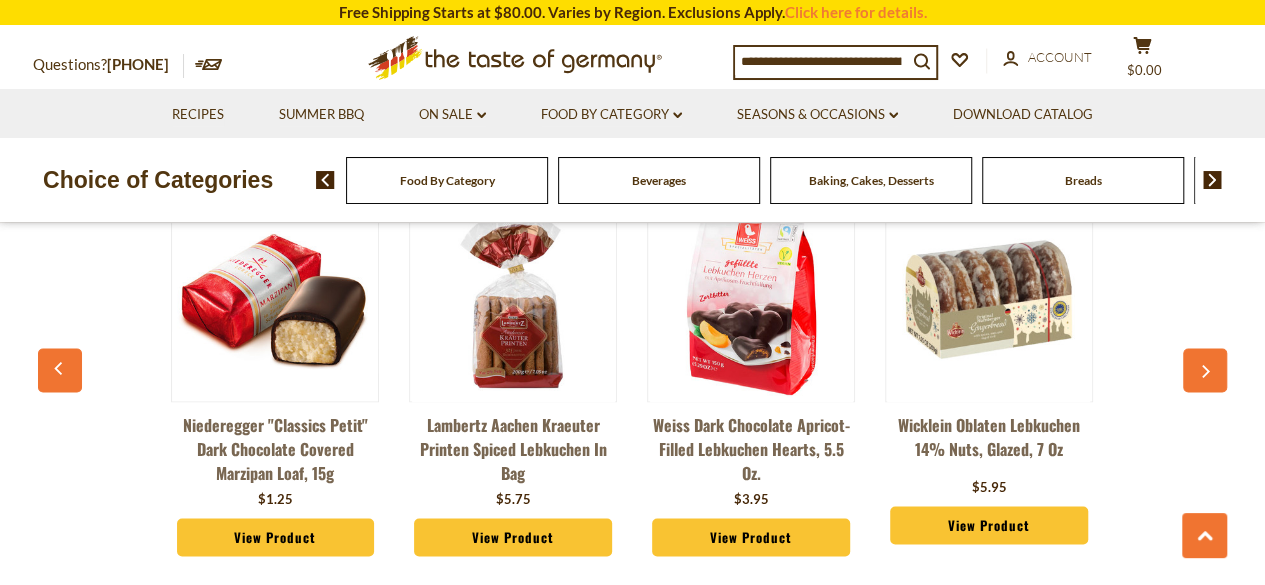 click at bounding box center [1205, 370] 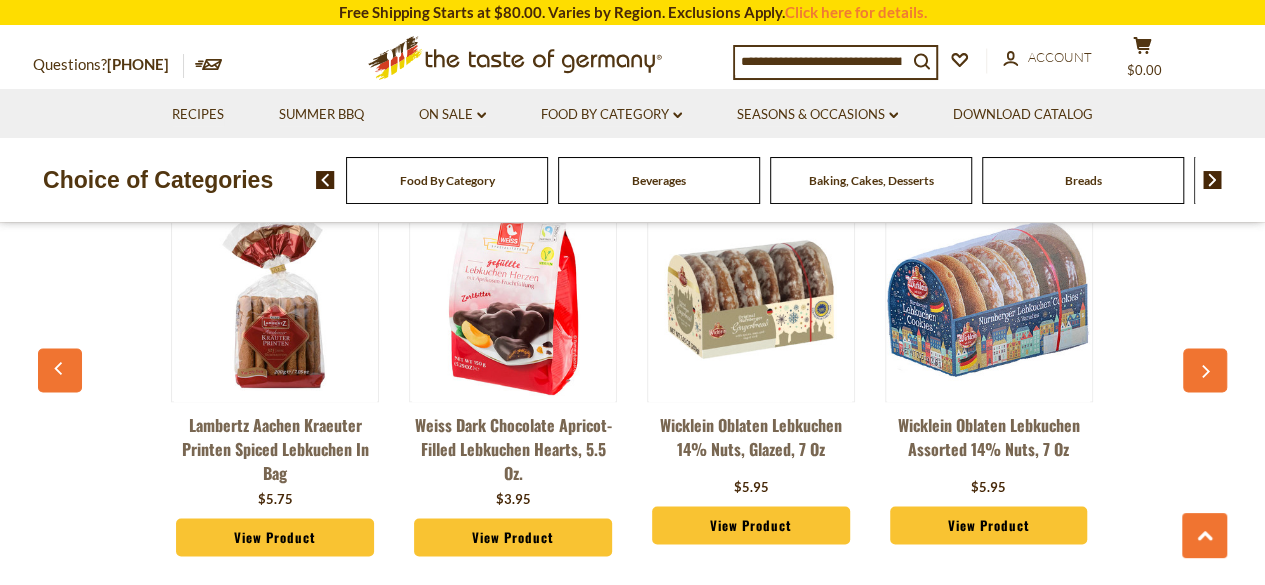 click at bounding box center (1205, 370) 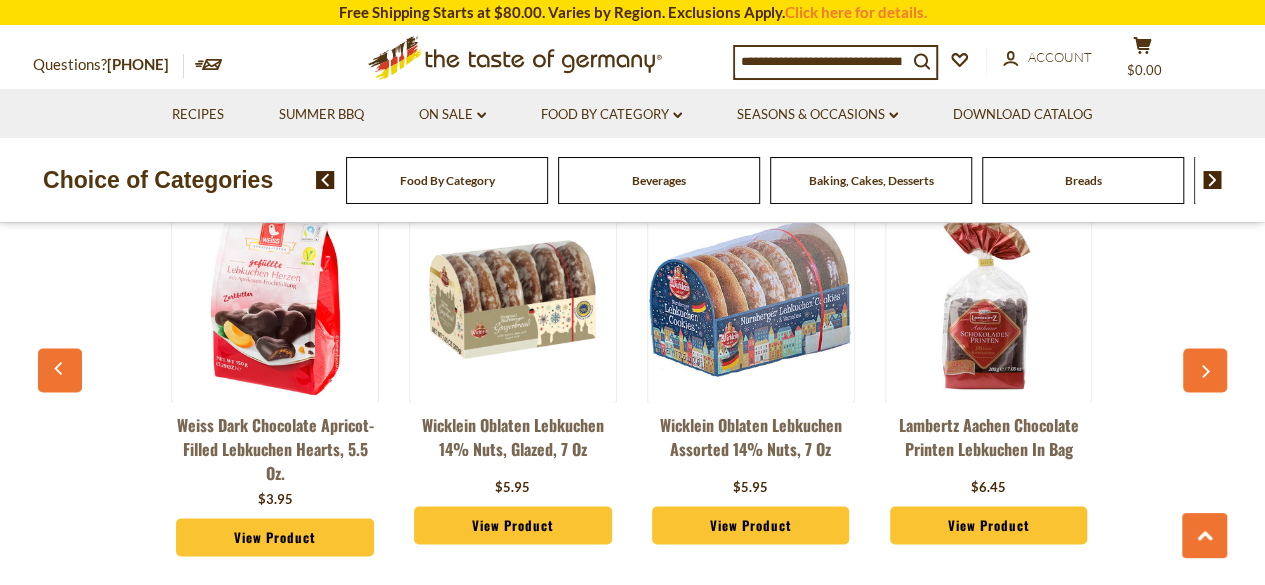 click at bounding box center (1205, 370) 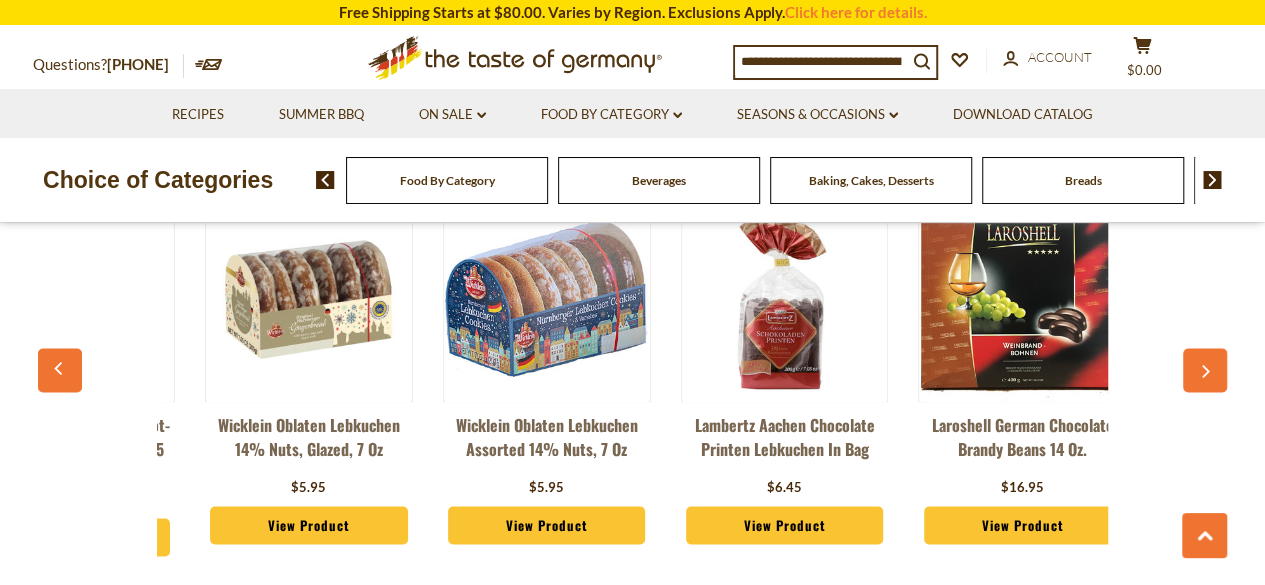 scroll, scrollTop: 0, scrollLeft: 1190, axis: horizontal 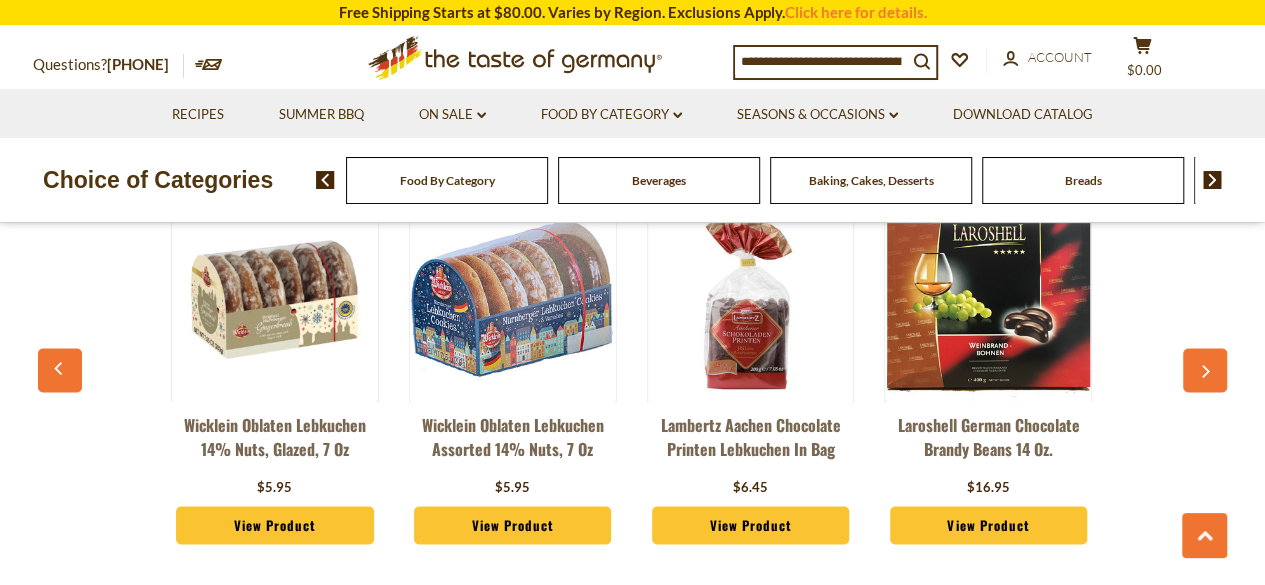 click at bounding box center [1205, 370] 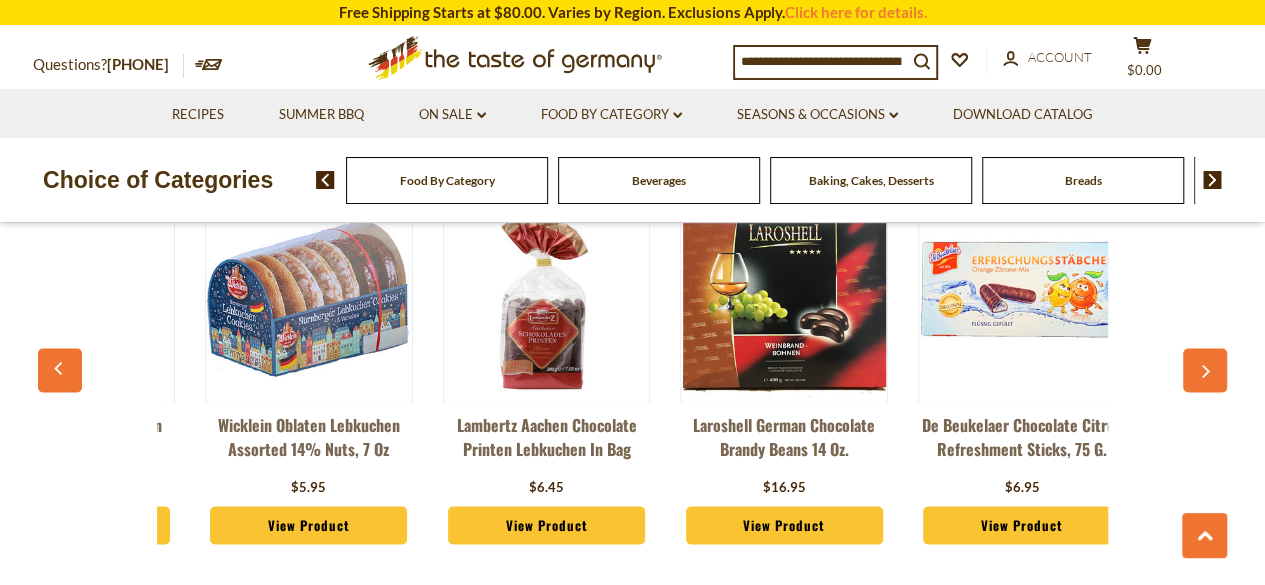 scroll, scrollTop: 0, scrollLeft: 1428, axis: horizontal 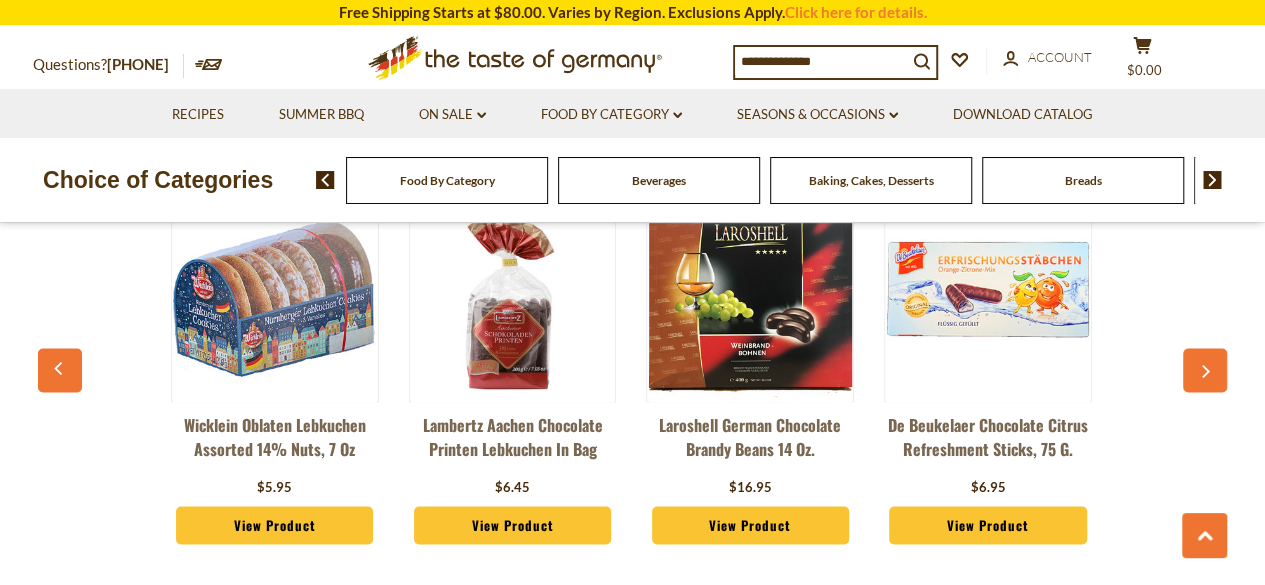 click at bounding box center (1205, 370) 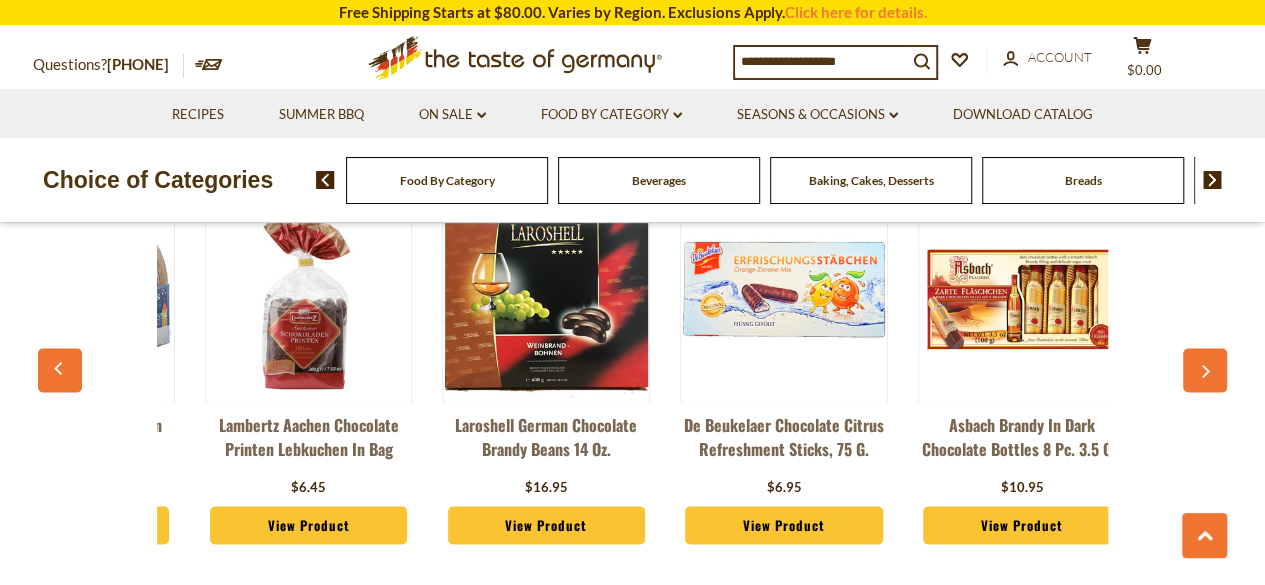 scroll, scrollTop: 0, scrollLeft: 1666, axis: horizontal 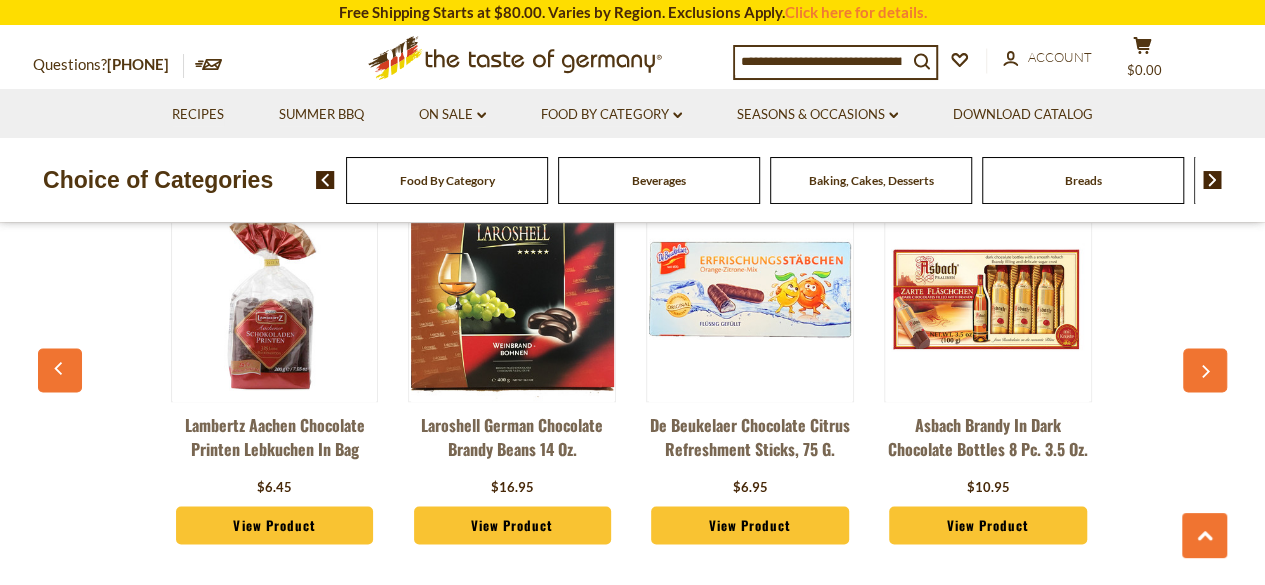 click at bounding box center [1205, 370] 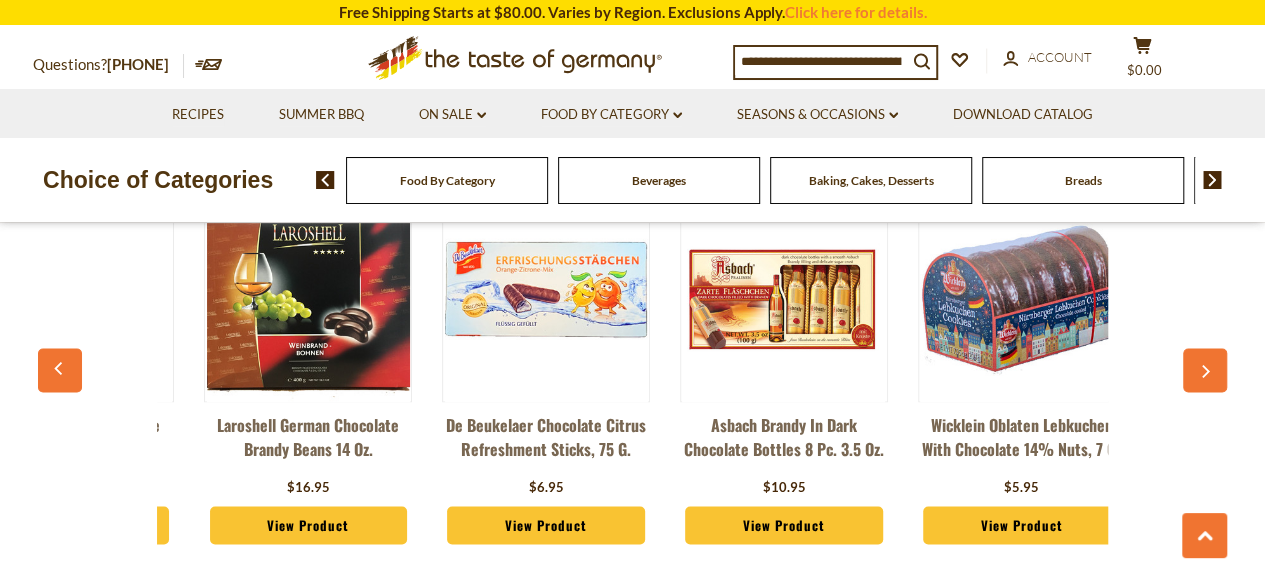 scroll, scrollTop: 0, scrollLeft: 1904, axis: horizontal 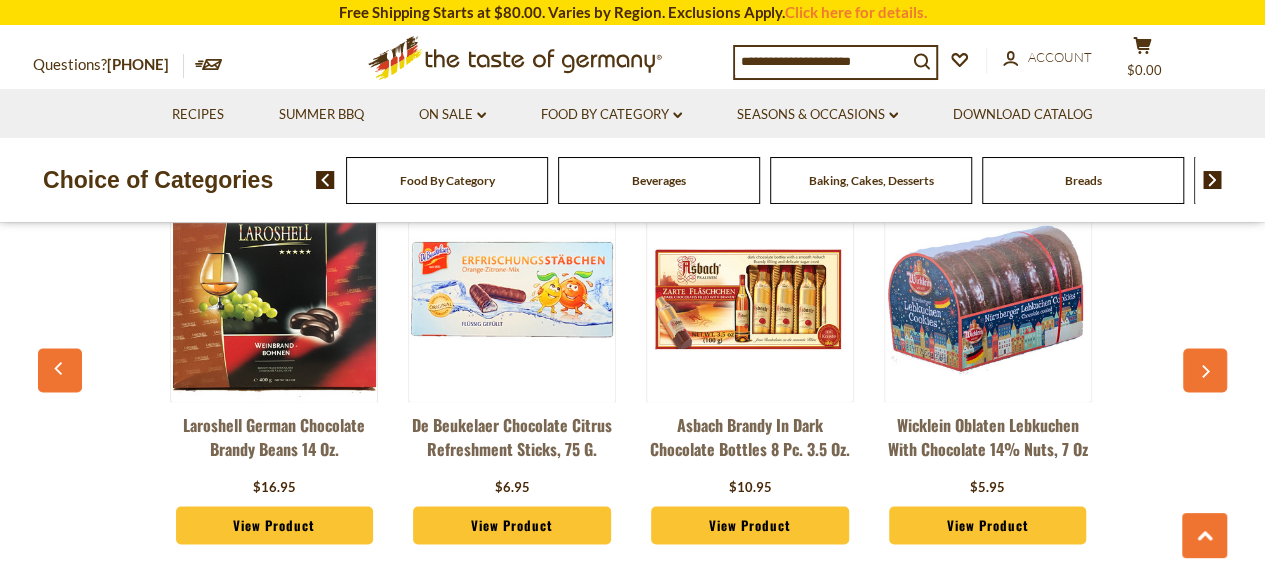 click at bounding box center [1205, 370] 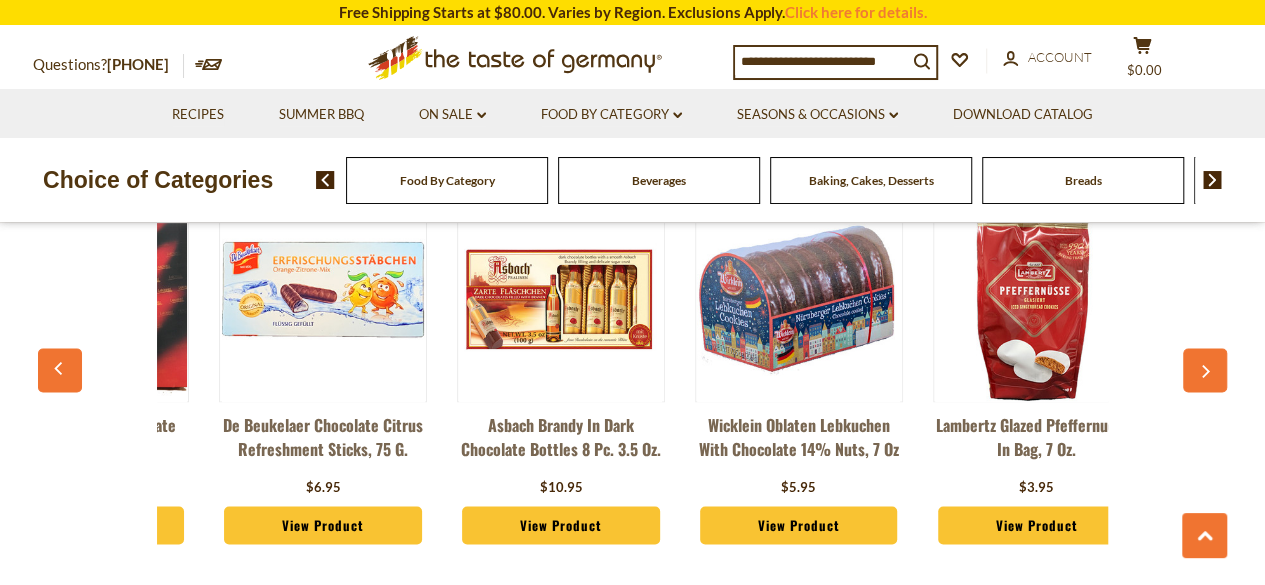 scroll, scrollTop: 0, scrollLeft: 2142, axis: horizontal 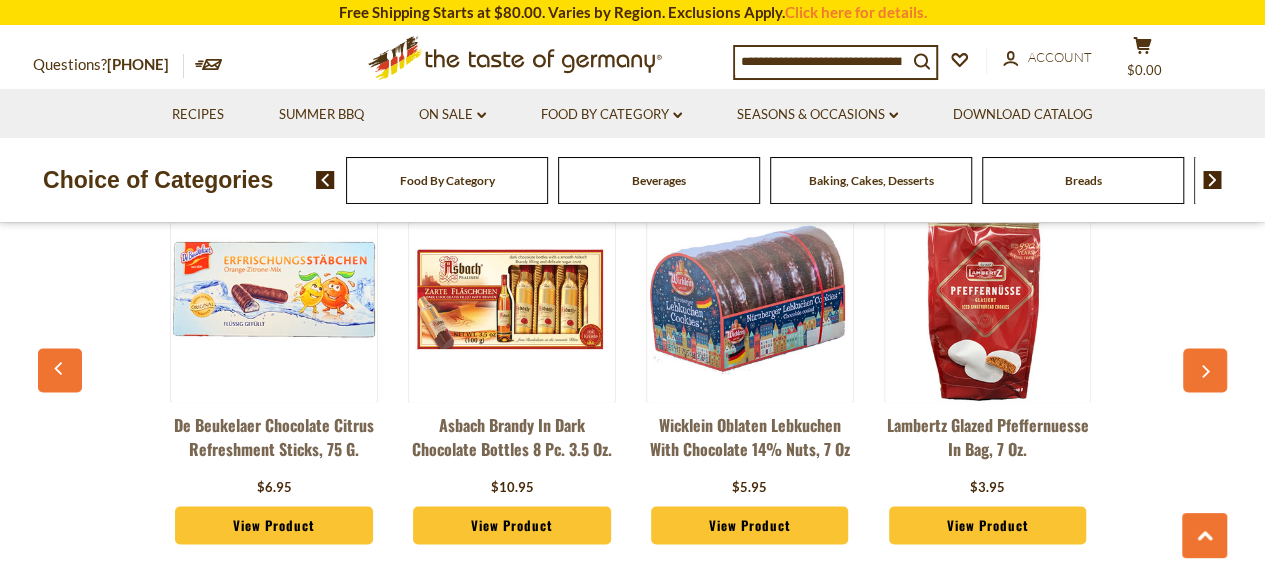 click at bounding box center [1205, 370] 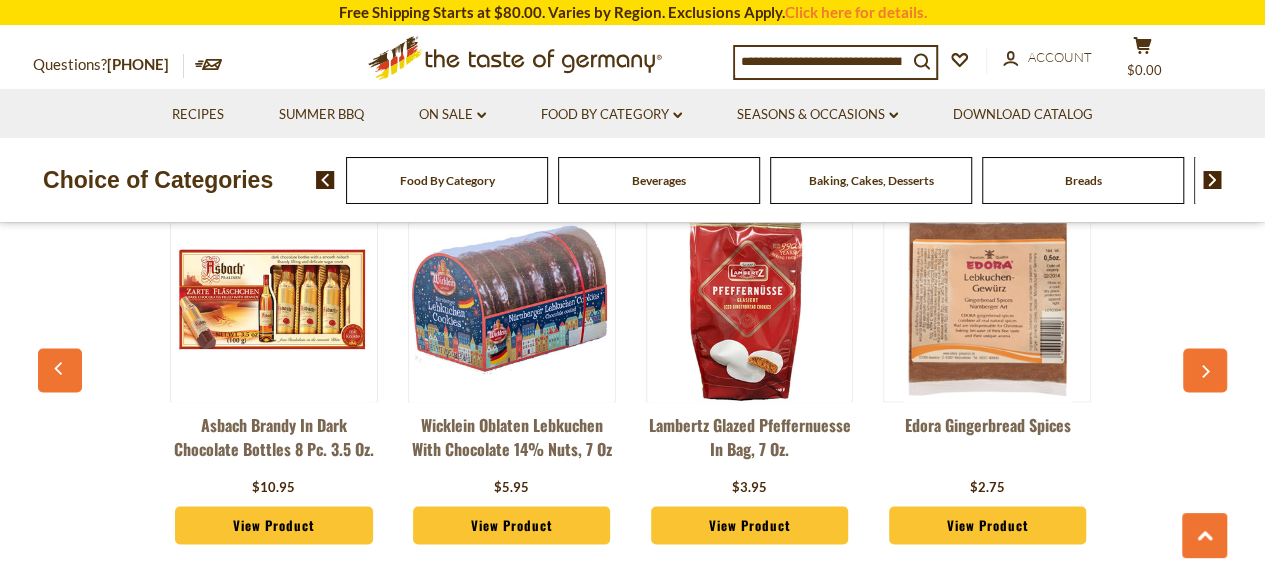 click at bounding box center [1205, 370] 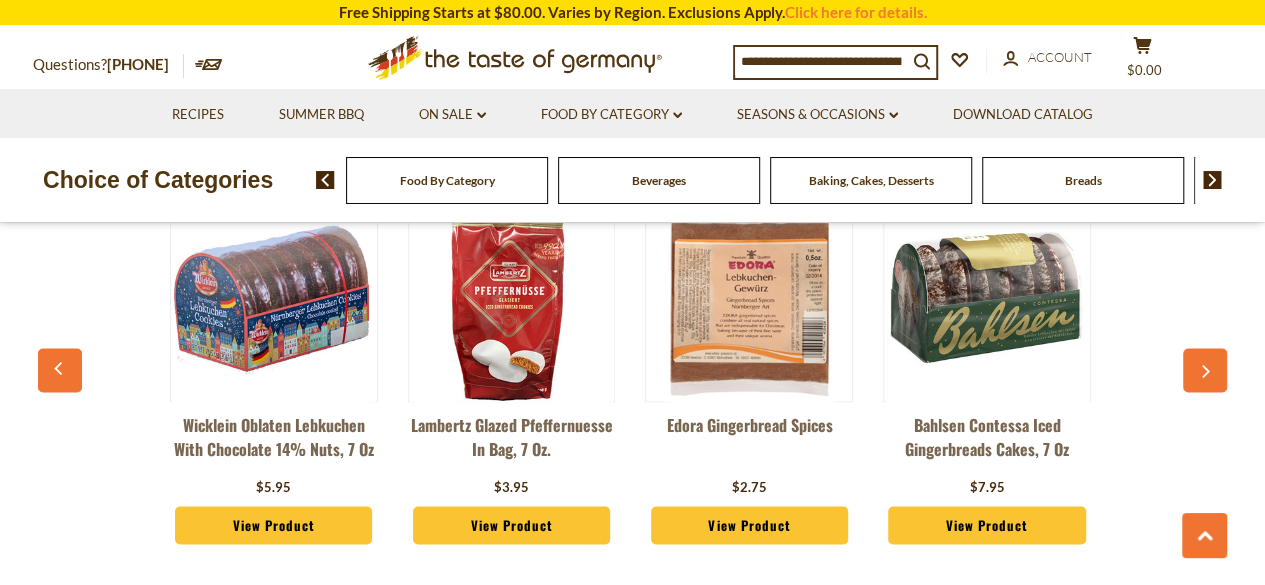 click at bounding box center (1205, 370) 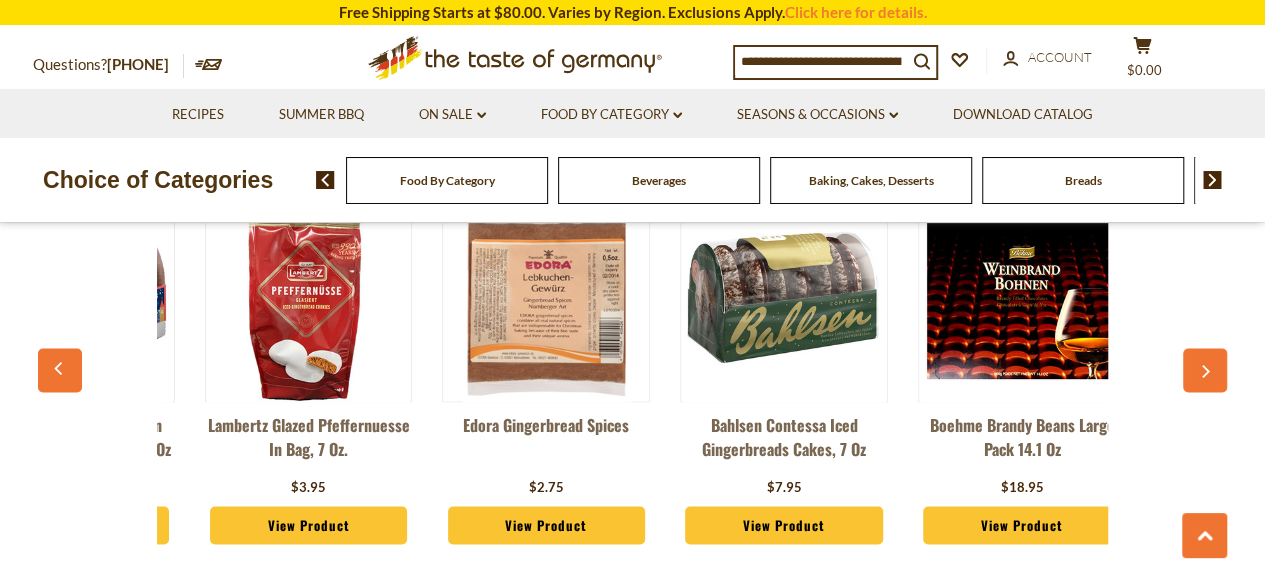 scroll, scrollTop: 0, scrollLeft: 2852, axis: horizontal 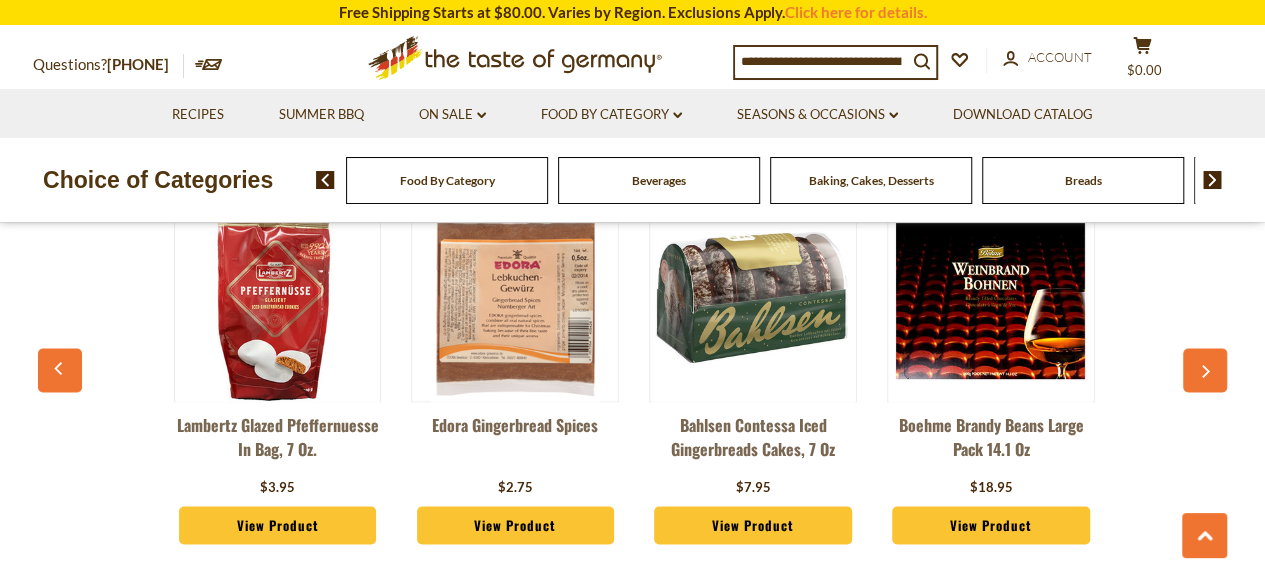click at bounding box center (1205, 370) 